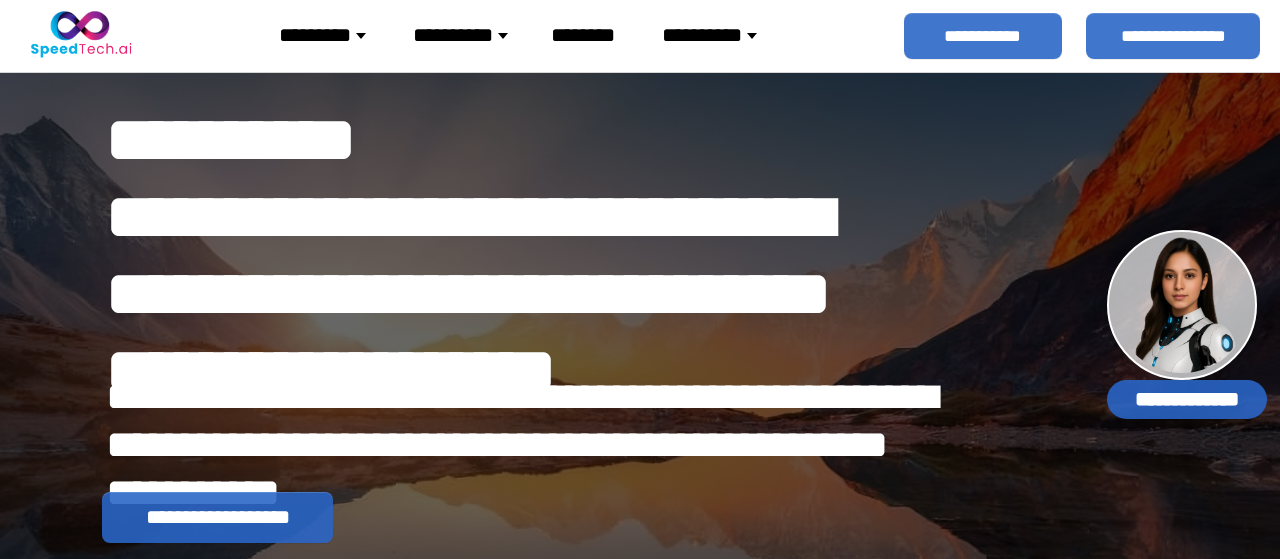 scroll, scrollTop: 0, scrollLeft: 0, axis: both 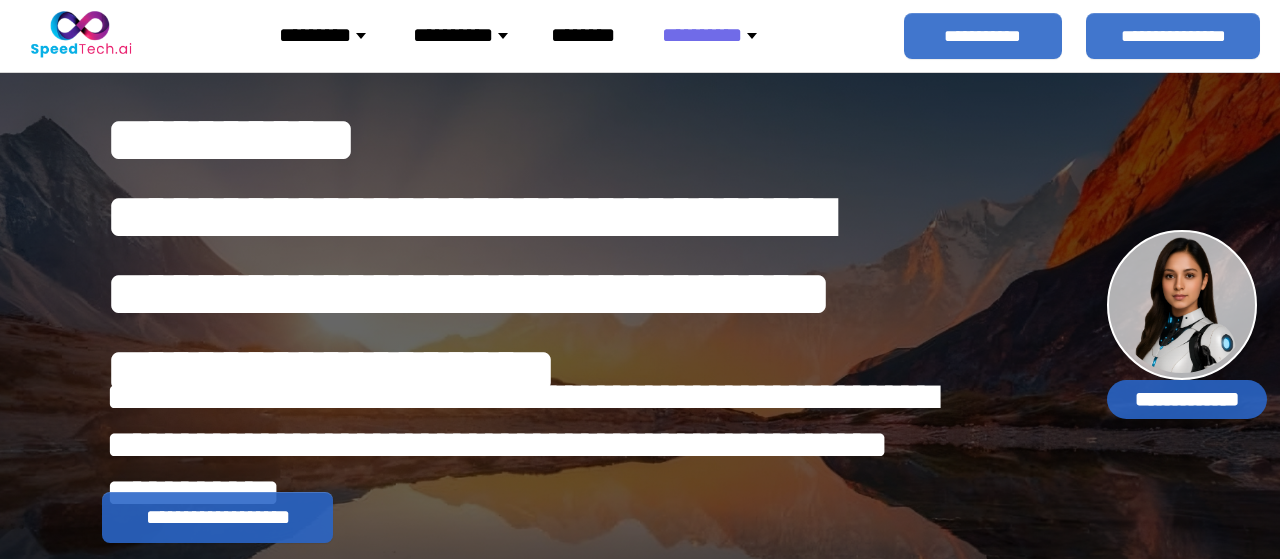 click on "*********" at bounding box center [330, 35] 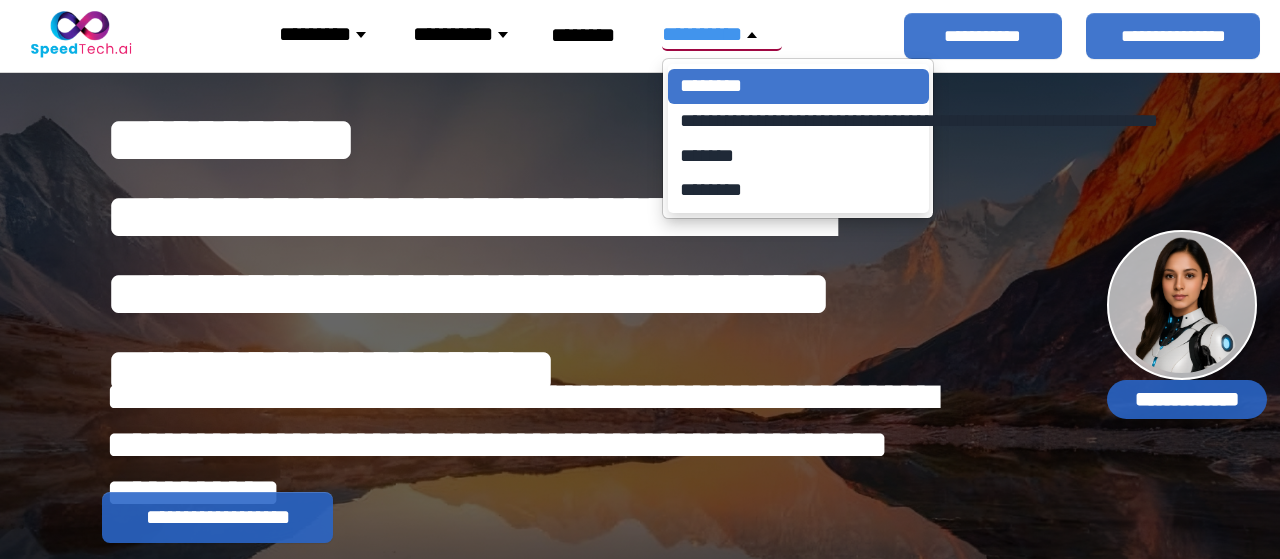 click on "********" at bounding box center (798, 86) 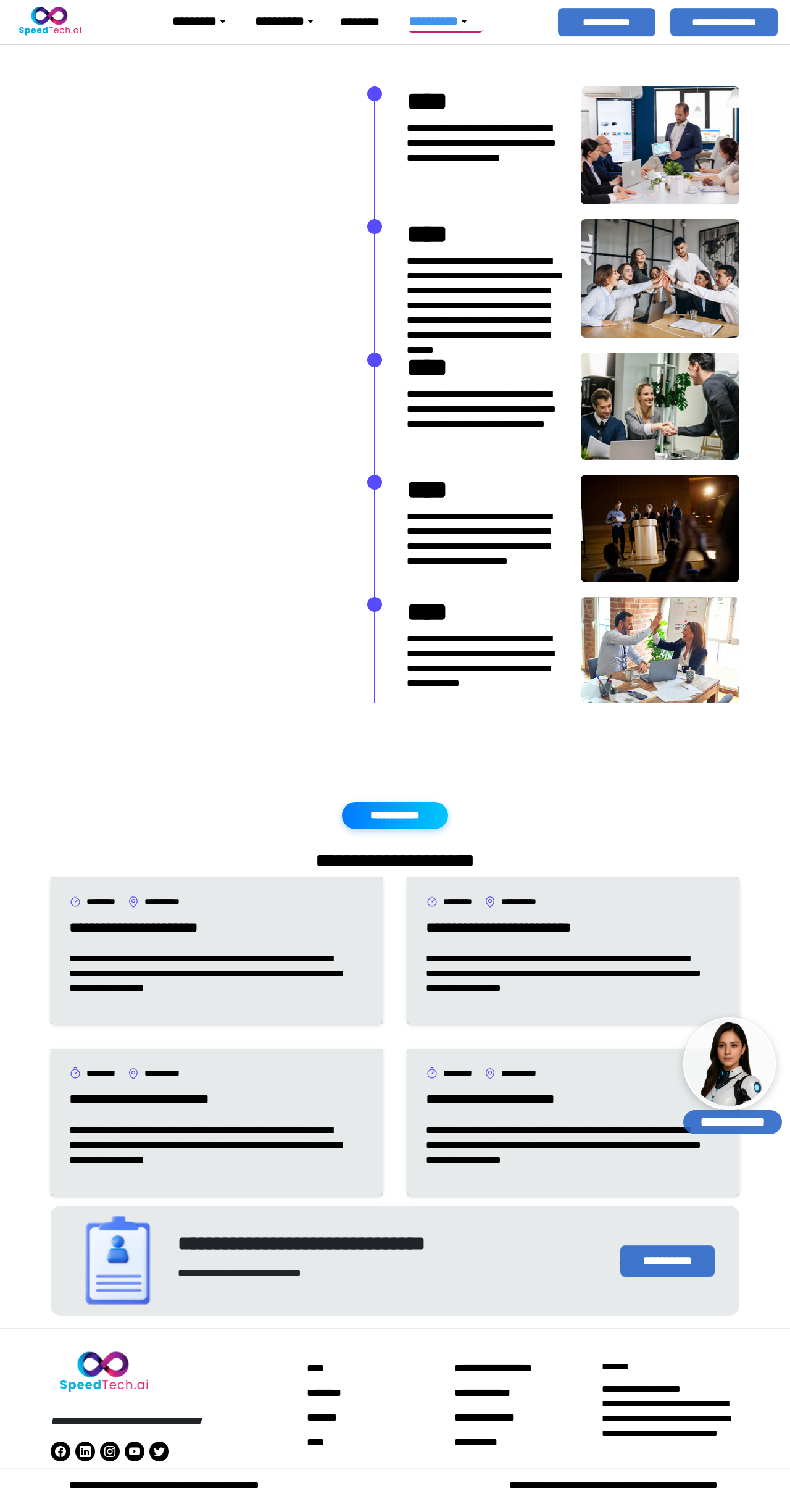 scroll, scrollTop: 0, scrollLeft: 0, axis: both 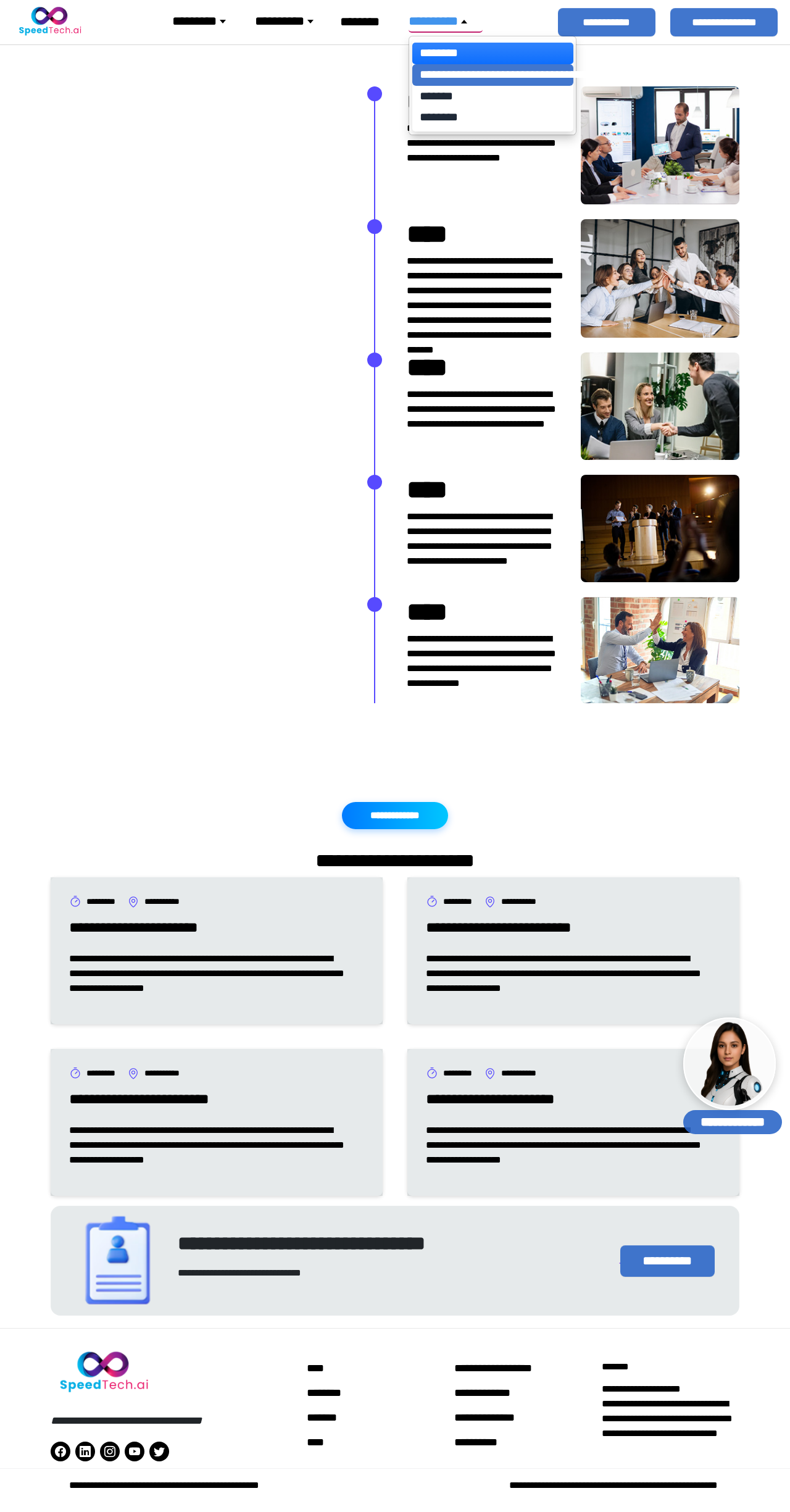click on "**********" at bounding box center [493, 75] 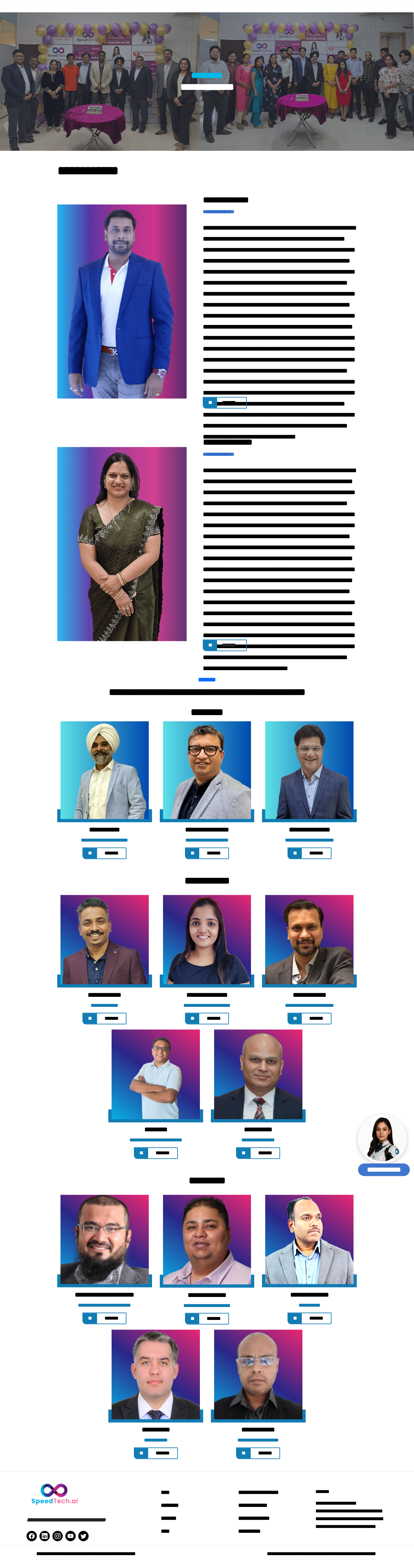 scroll, scrollTop: 1387, scrollLeft: 0, axis: vertical 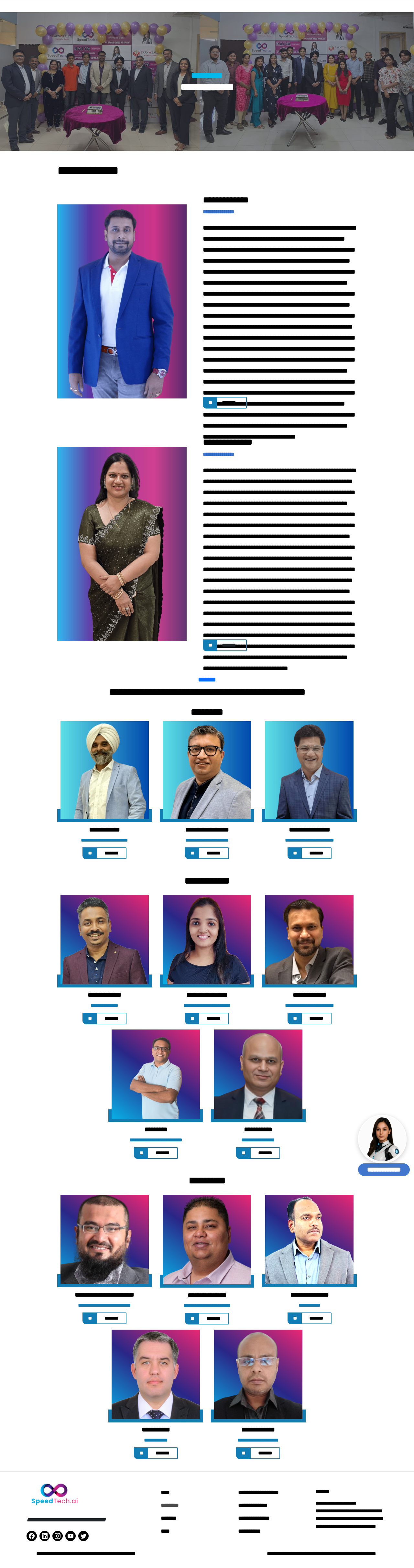 click on "********" at bounding box center (197, 1505) 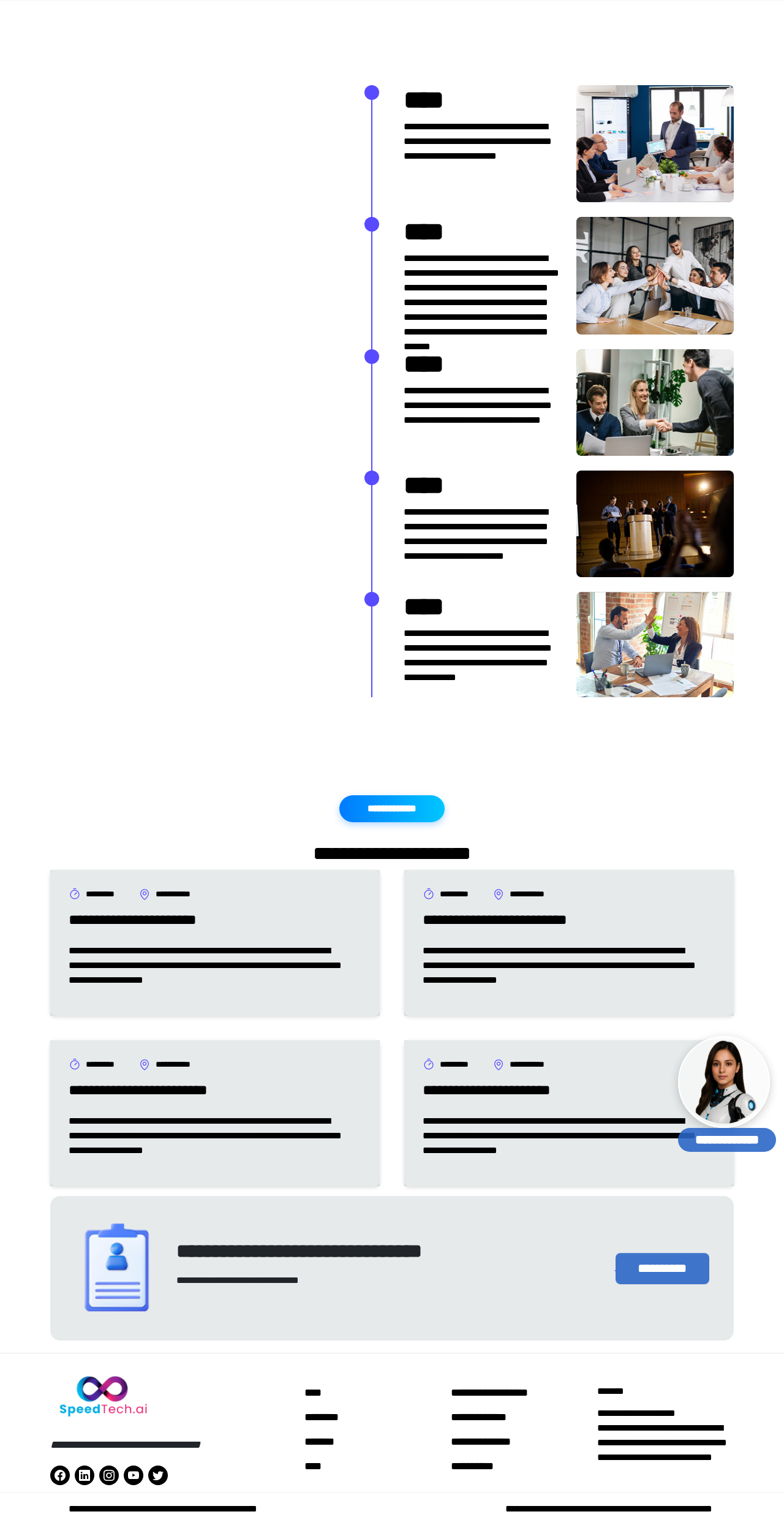 scroll, scrollTop: 1193, scrollLeft: 0, axis: vertical 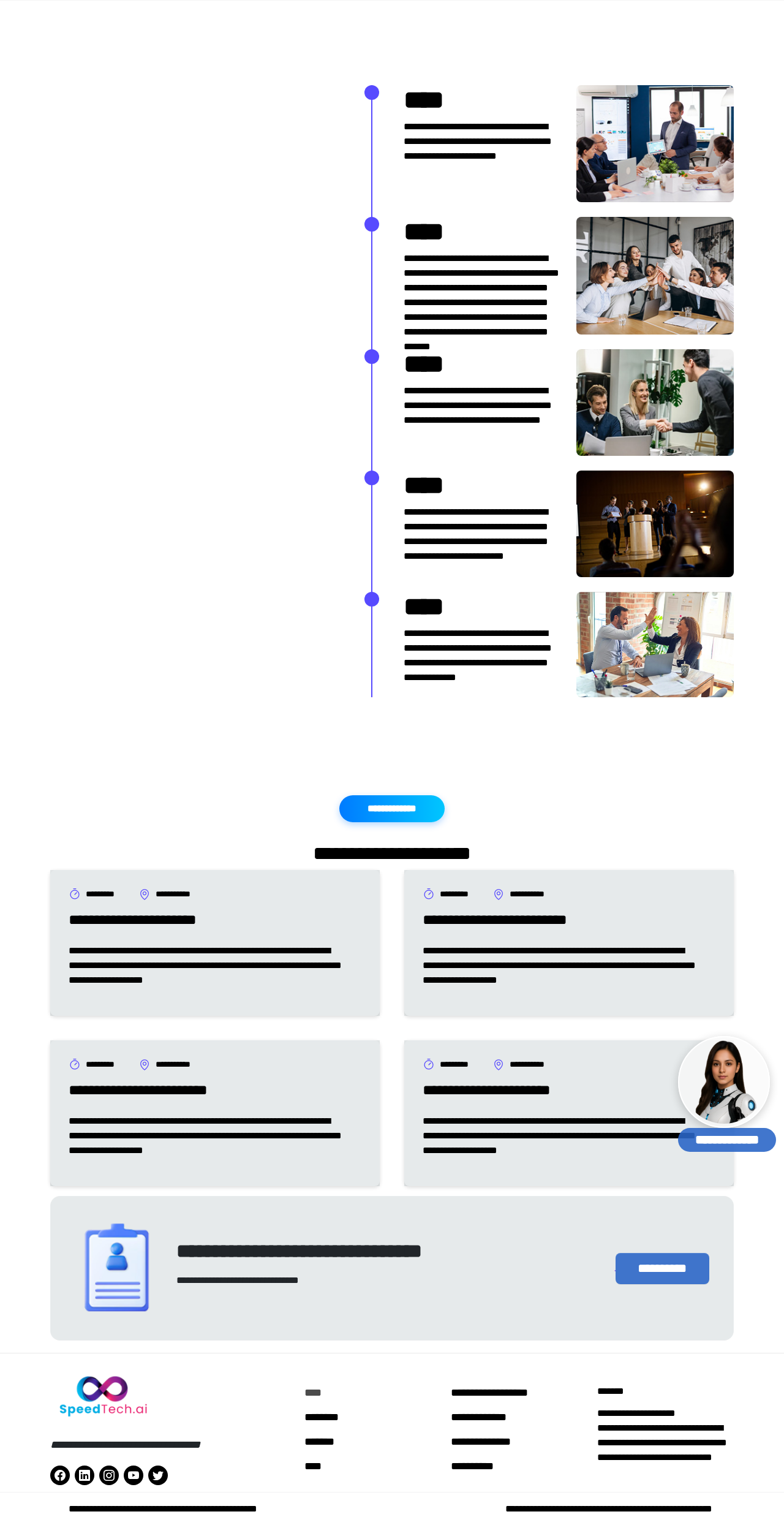 click on "****" at bounding box center (372, 1393) 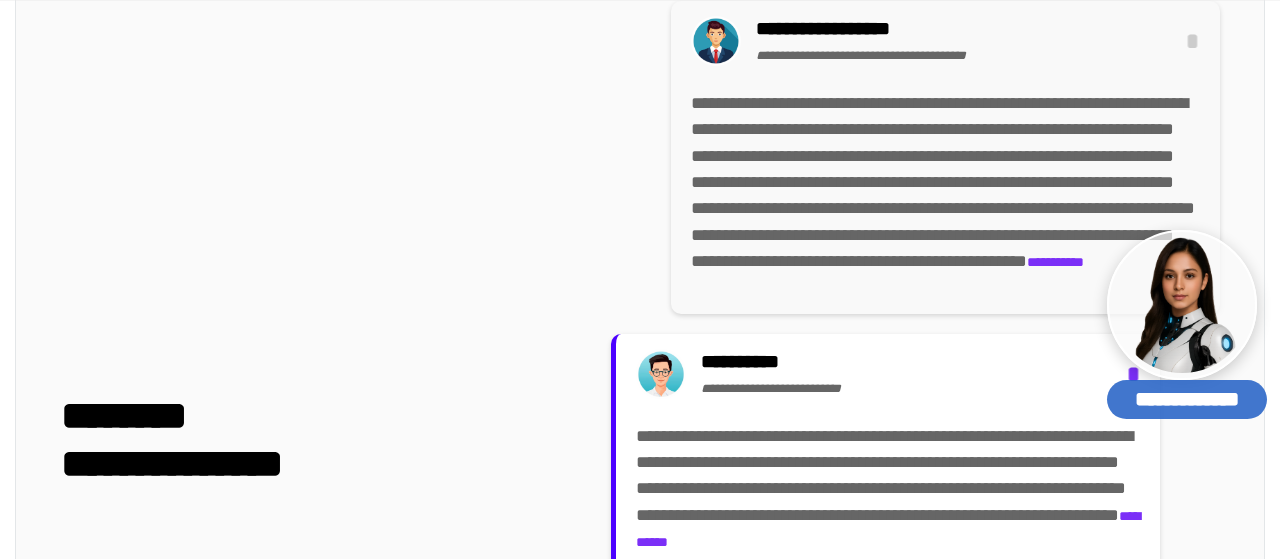 scroll, scrollTop: 936, scrollLeft: 0, axis: vertical 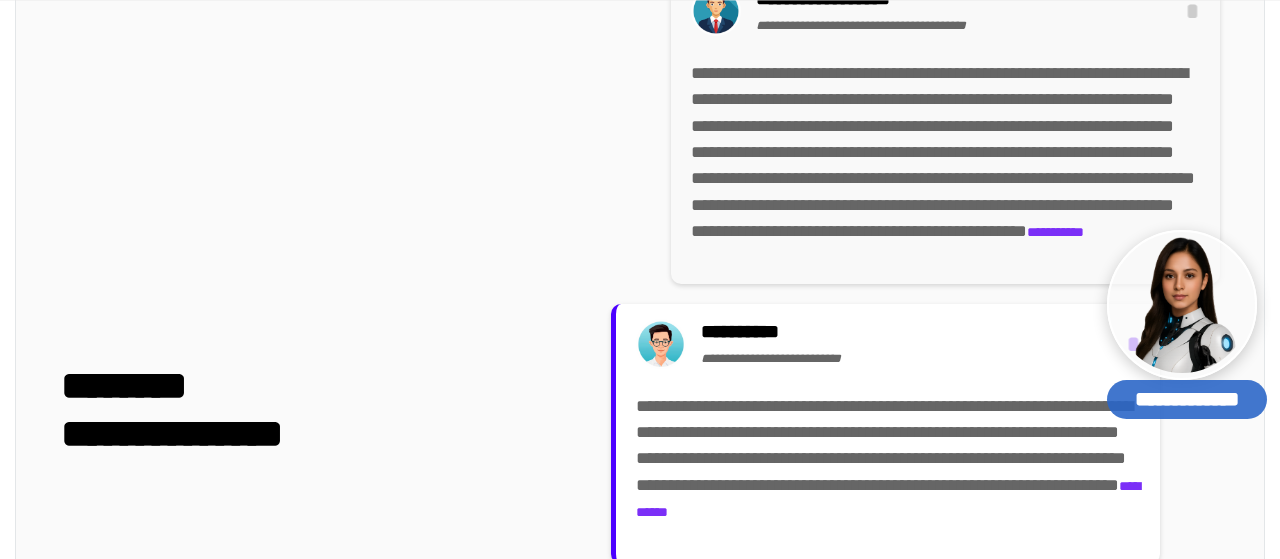 click on "**********" at bounding box center (1055, 232) 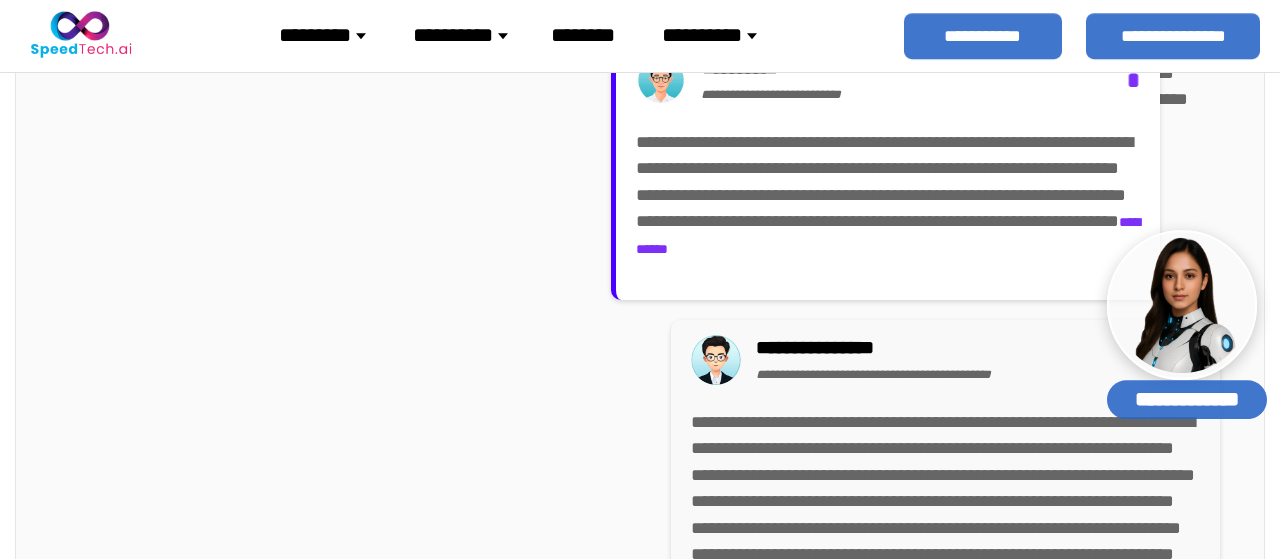 scroll, scrollTop: 1716, scrollLeft: 0, axis: vertical 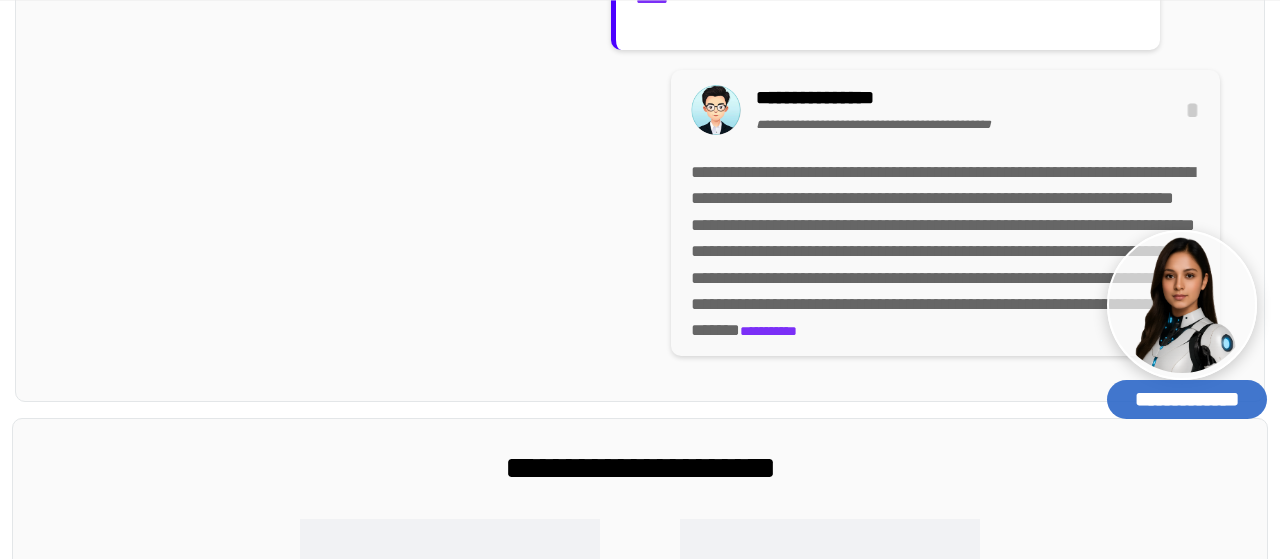 click on "**********" at bounding box center (768, 331) 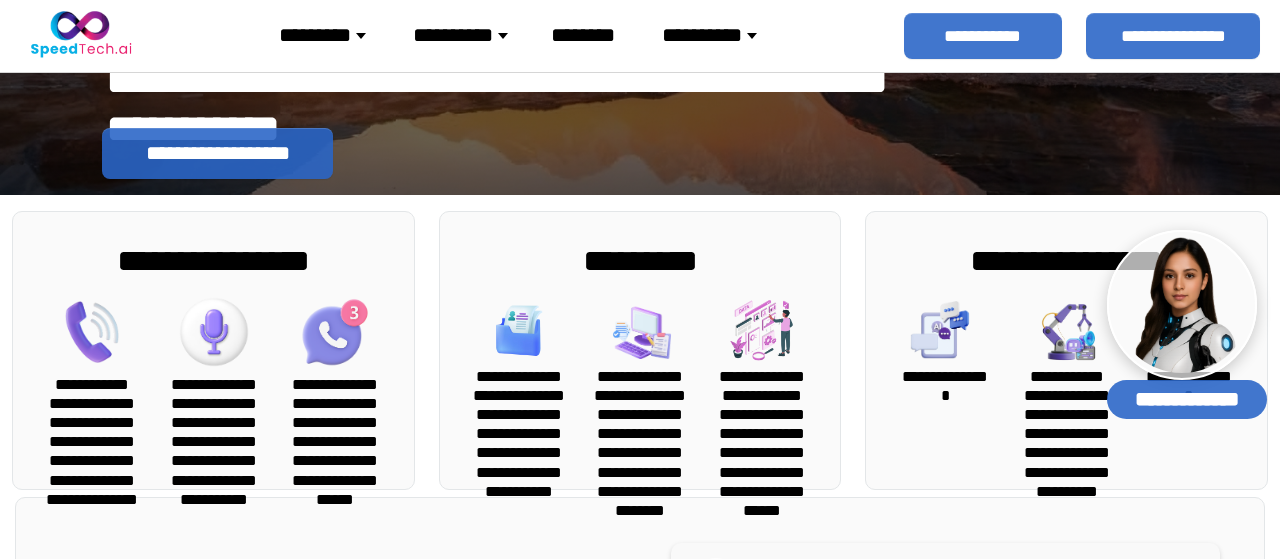 scroll, scrollTop: 0, scrollLeft: 0, axis: both 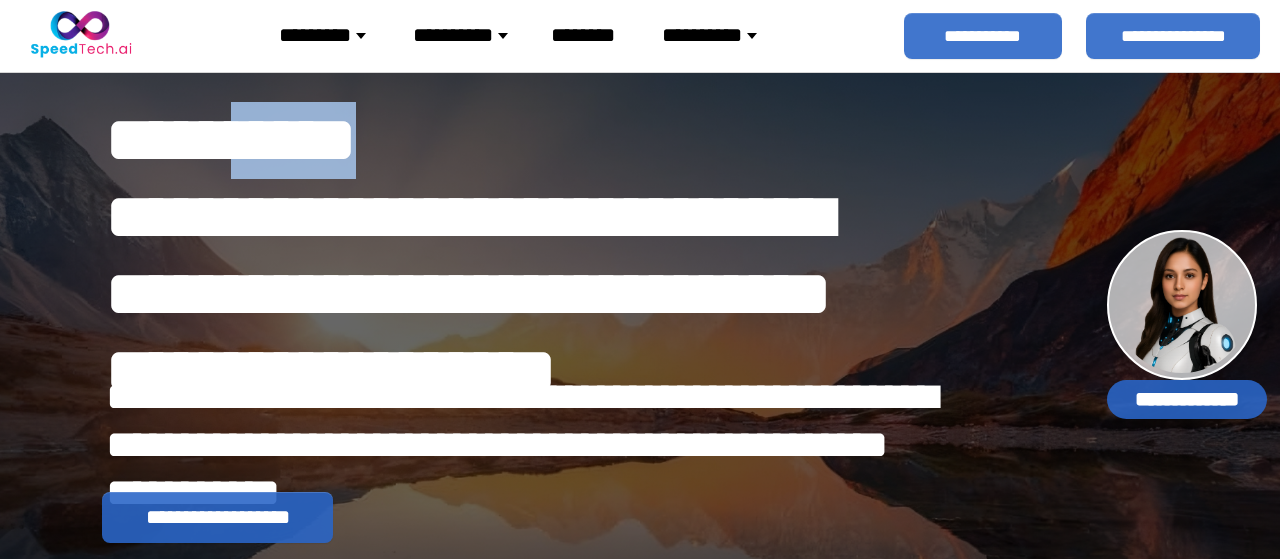 drag, startPoint x: 282, startPoint y: 140, endPoint x: 474, endPoint y: 124, distance: 192.66551 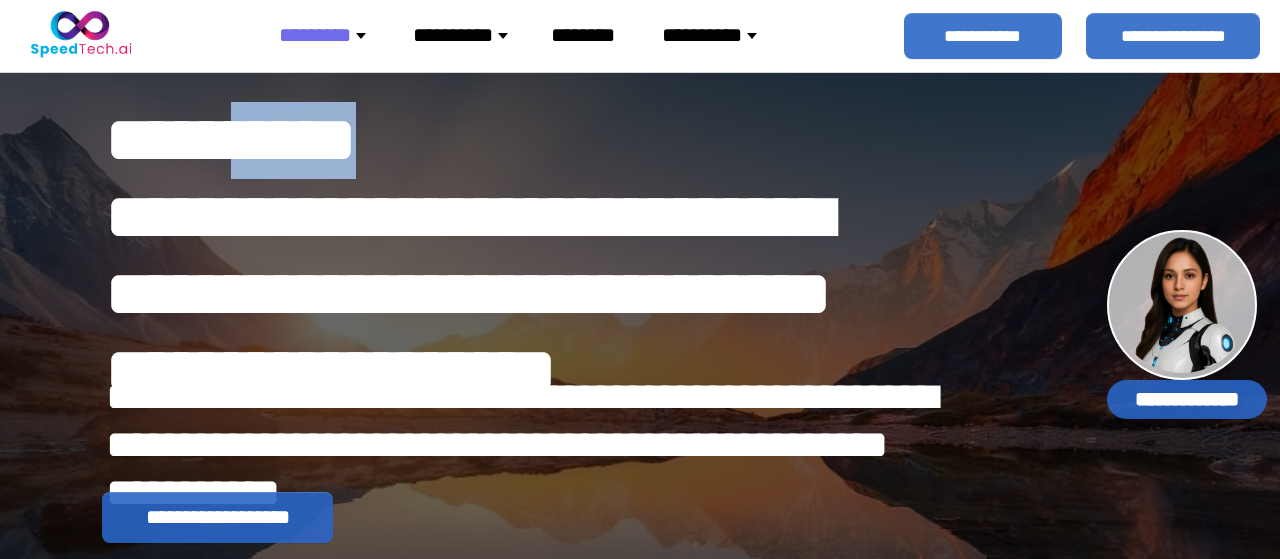 click on "********" at bounding box center (330, 35) 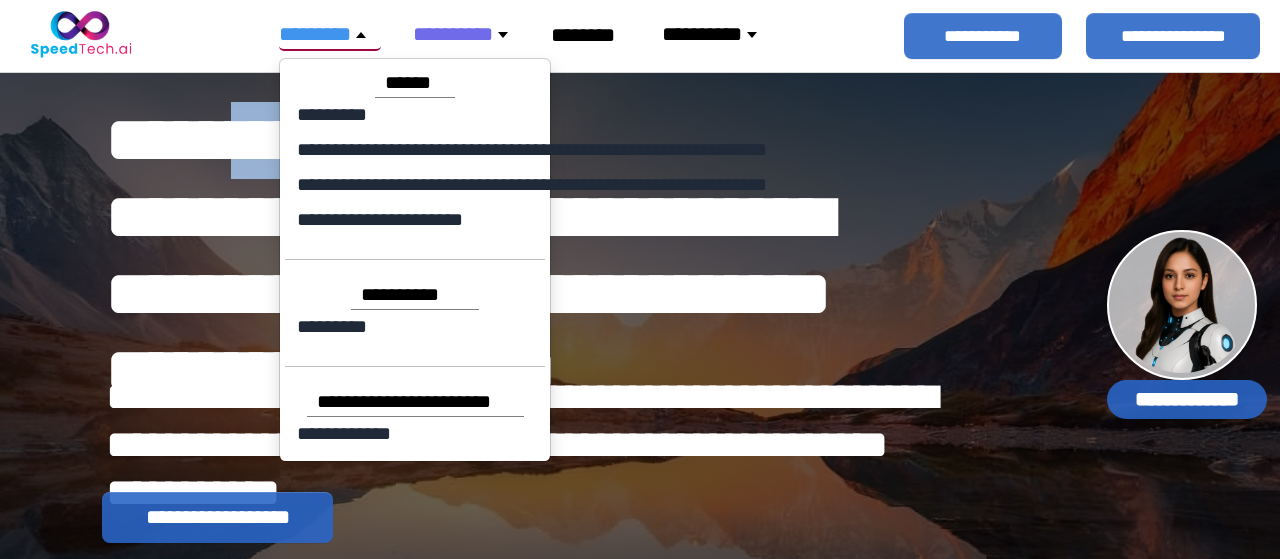 click on "*********" at bounding box center (330, 34) 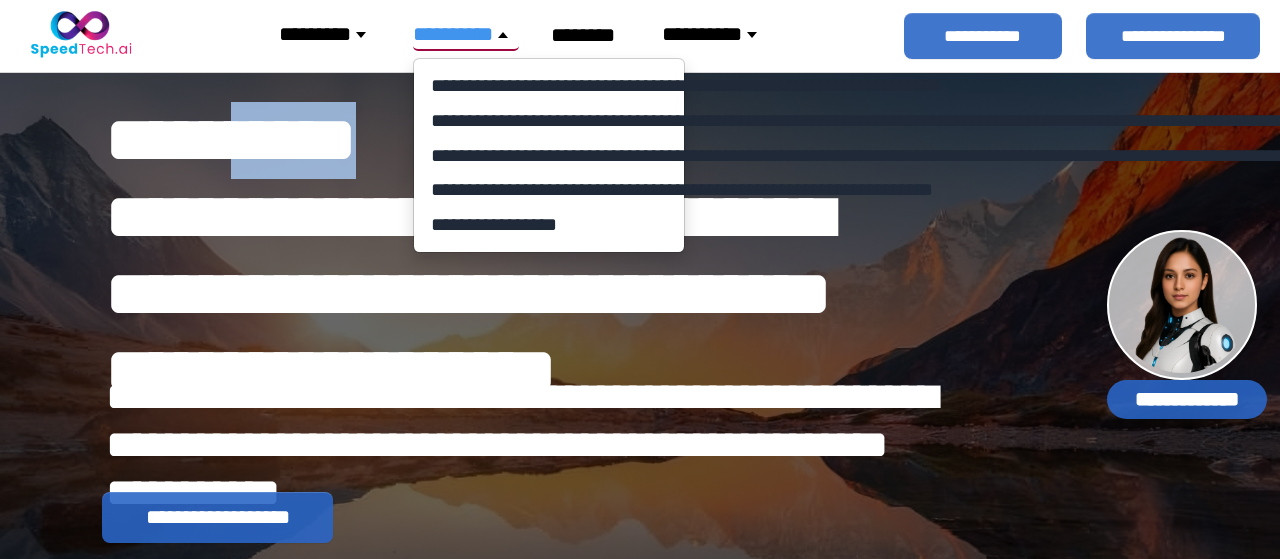 copy on "*****" 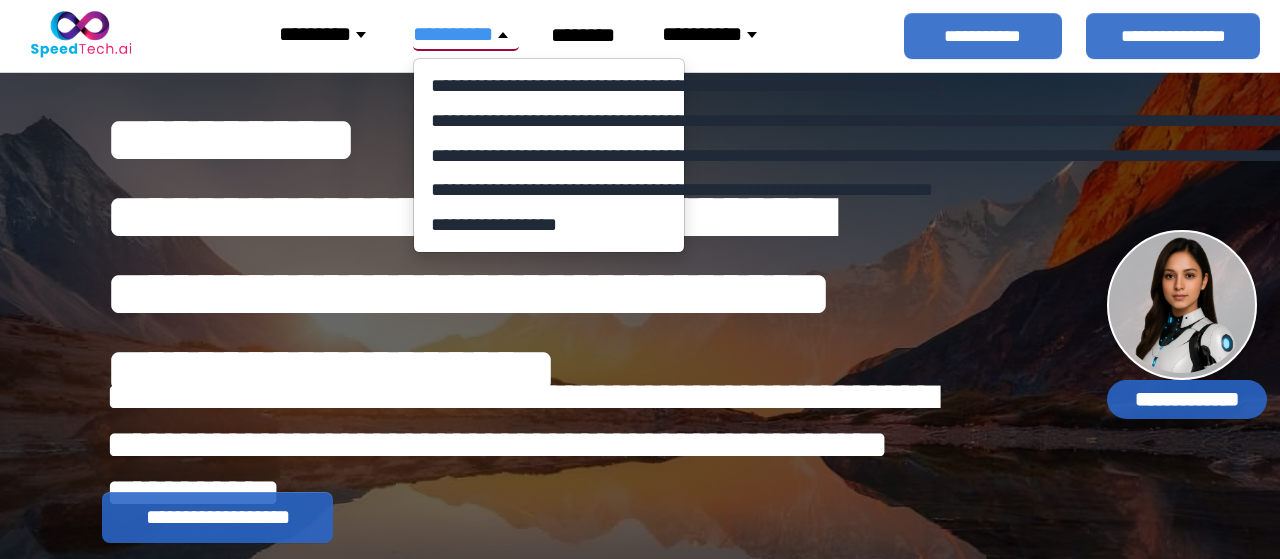 click on "**********" at bounding box center (527, 217) 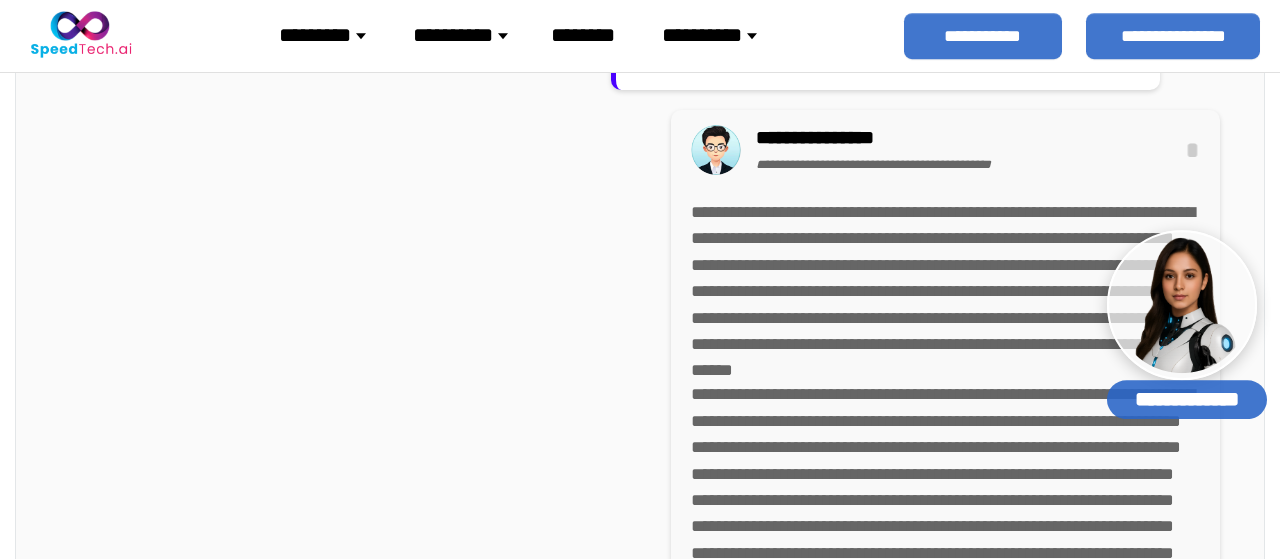 scroll, scrollTop: 1872, scrollLeft: 0, axis: vertical 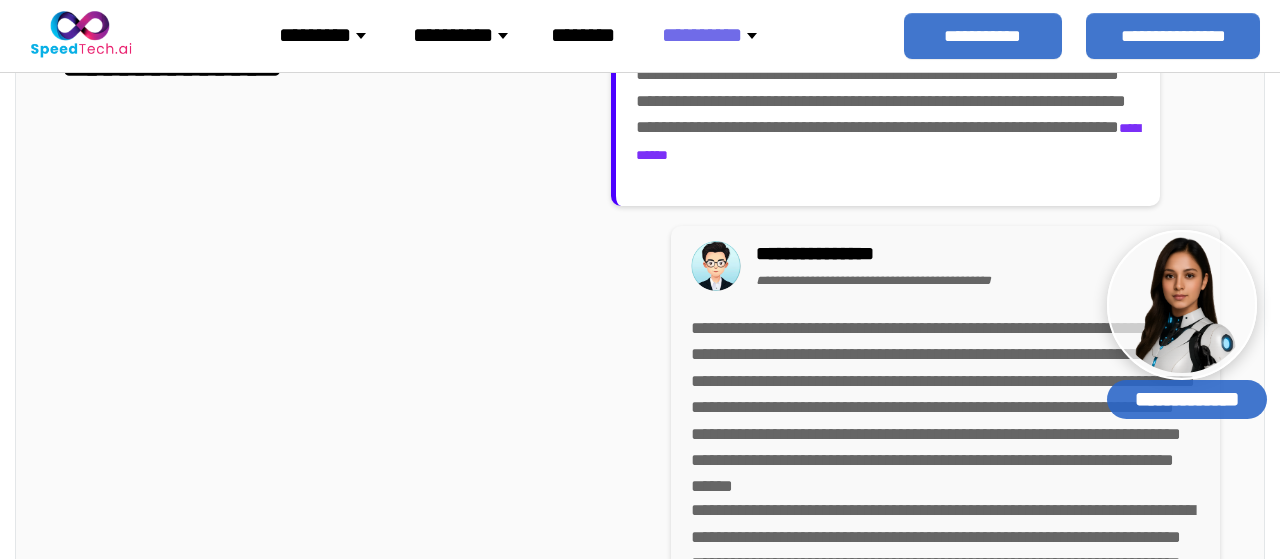 click on "*********" at bounding box center (330, 35) 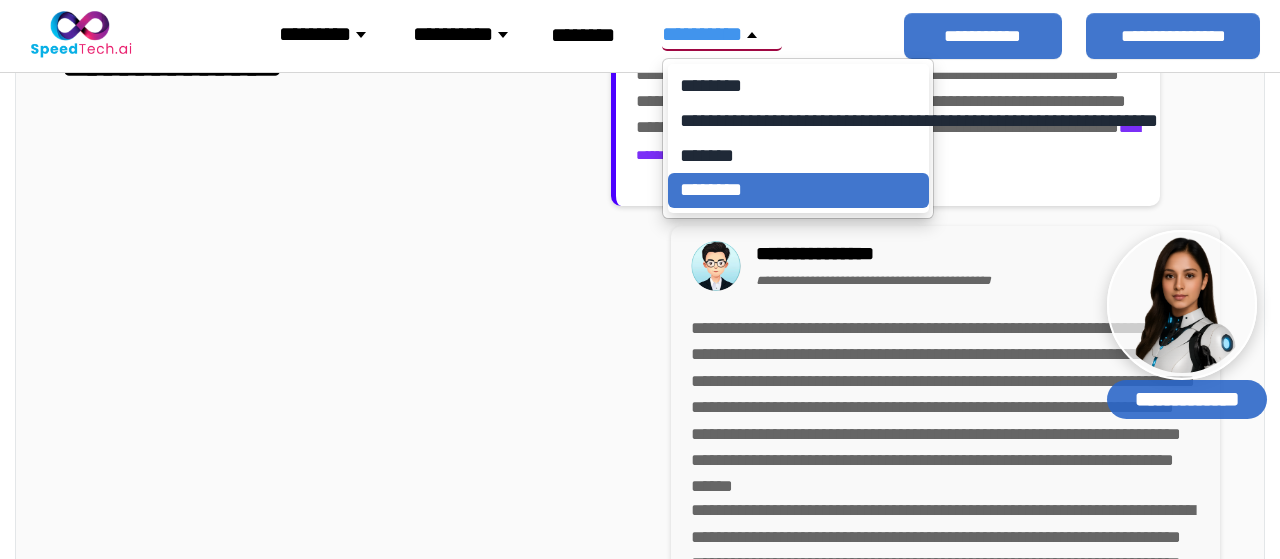 click on "********" at bounding box center [798, 191] 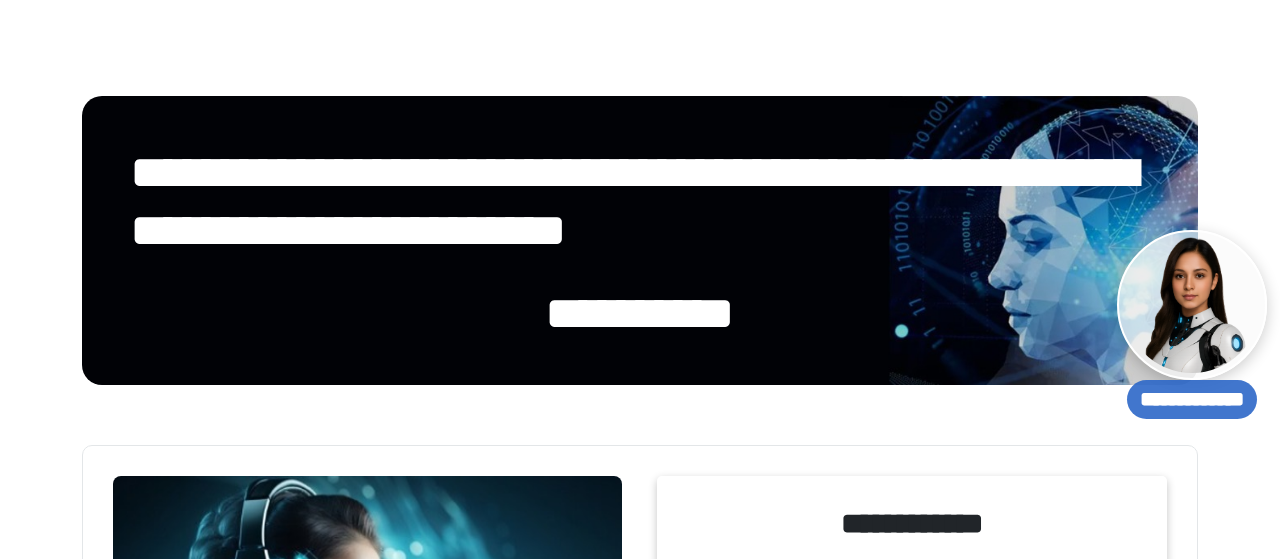 select 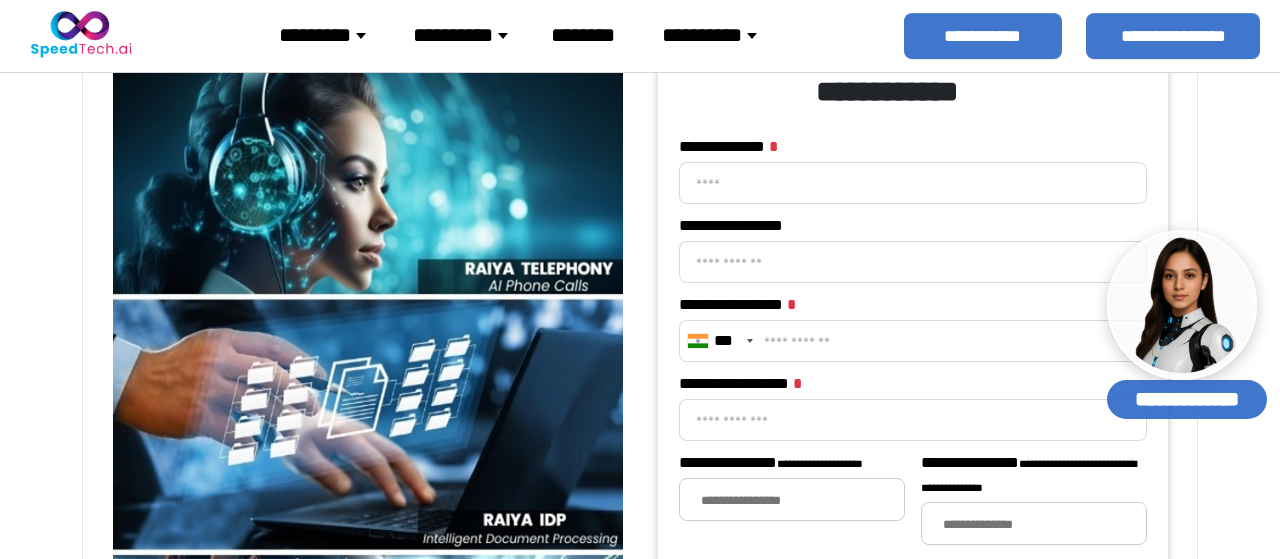 scroll, scrollTop: 0, scrollLeft: 0, axis: both 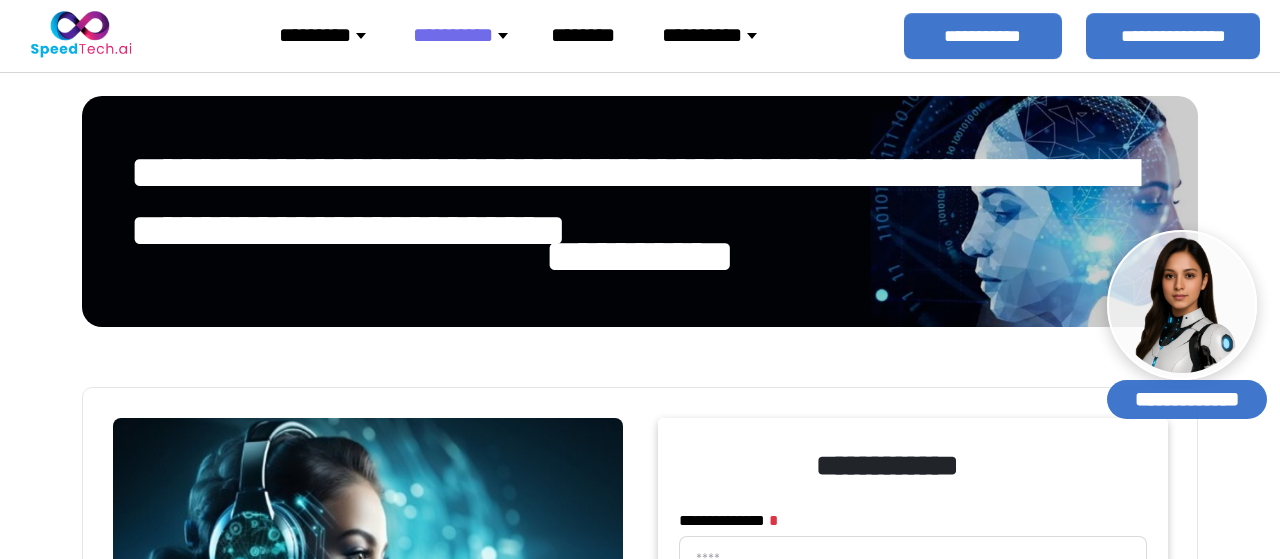 click on "*********" at bounding box center (330, 35) 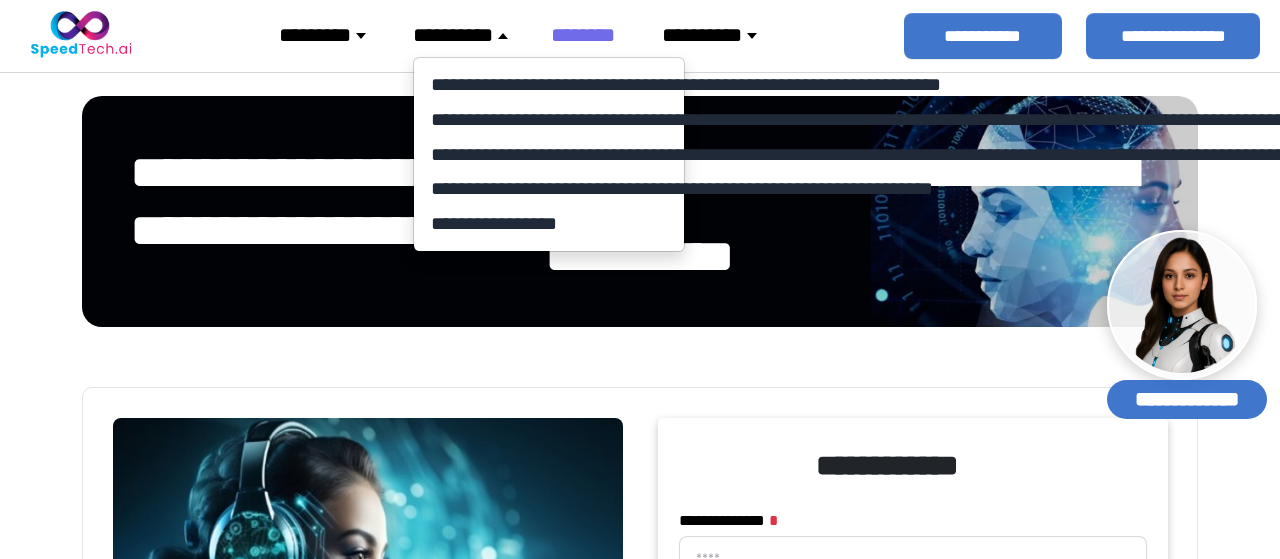 click on "********" at bounding box center [591, 35] 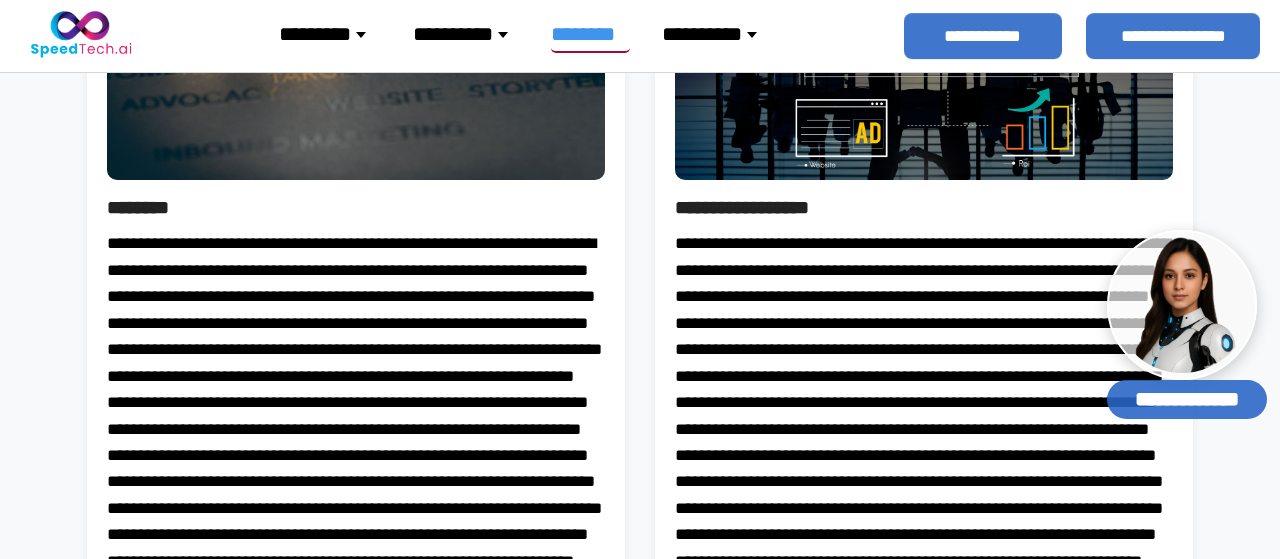 scroll, scrollTop: 3432, scrollLeft: 0, axis: vertical 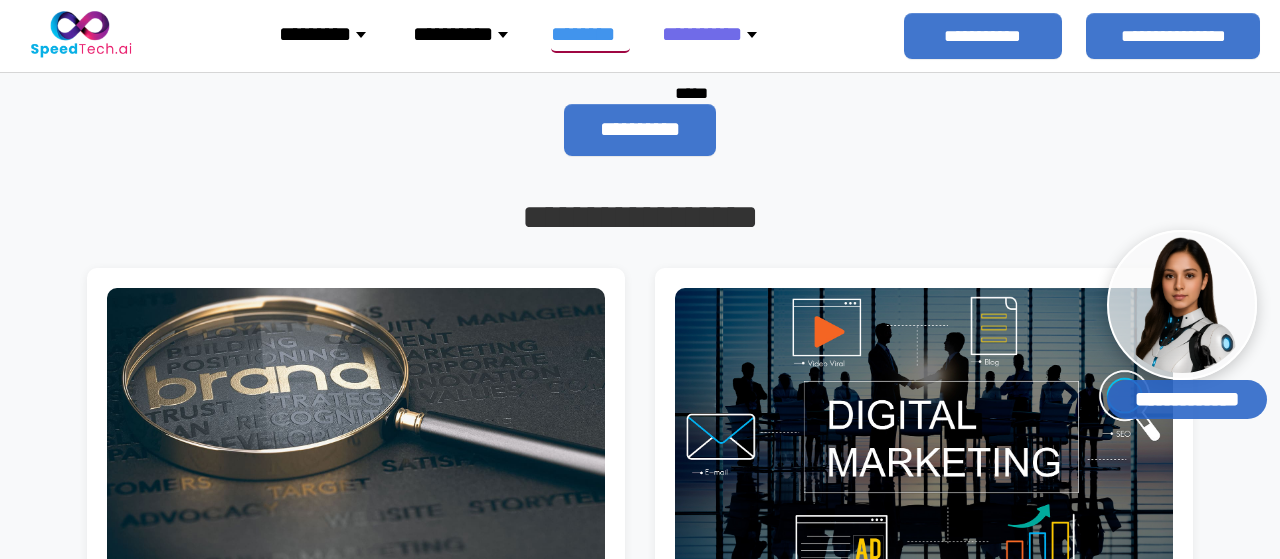 click on "*********" at bounding box center (330, 34) 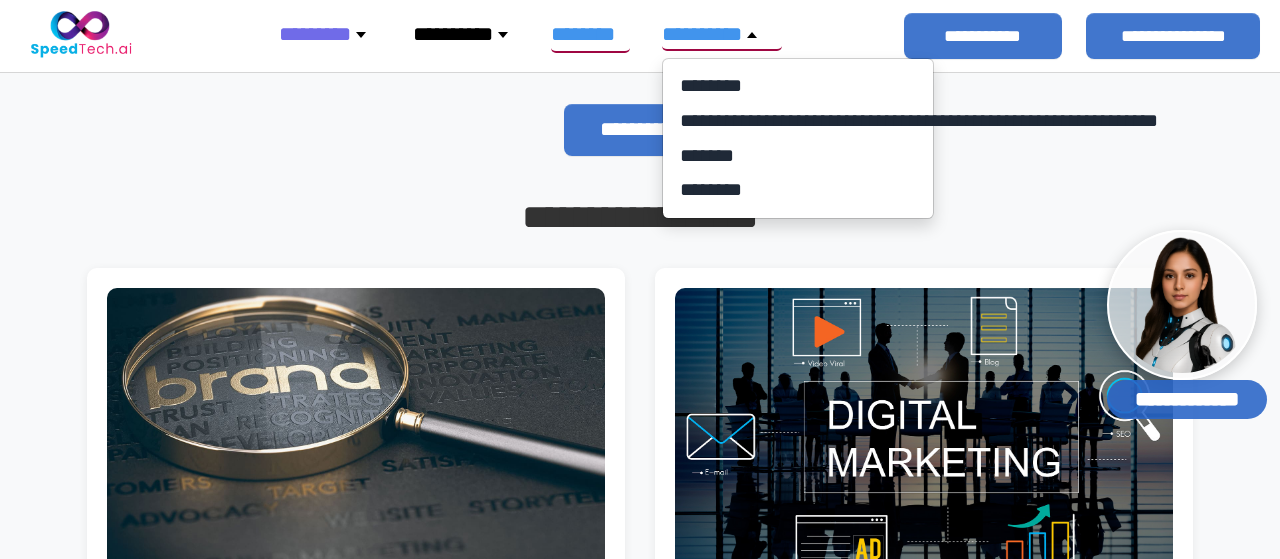 click on "********" at bounding box center (330, 34) 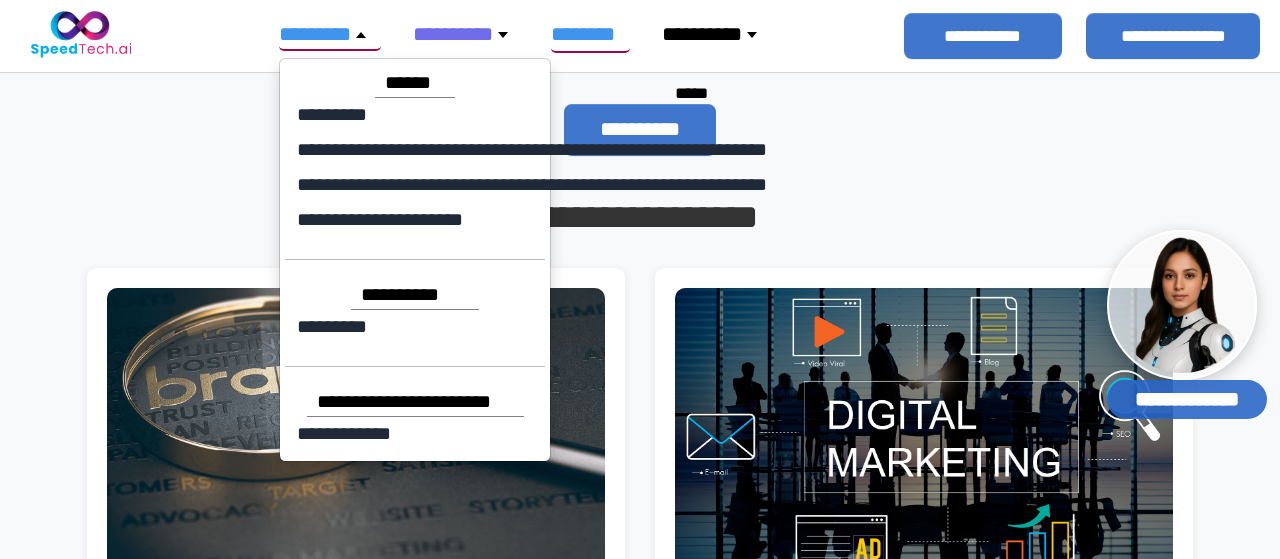 click on "*********" at bounding box center (330, 34) 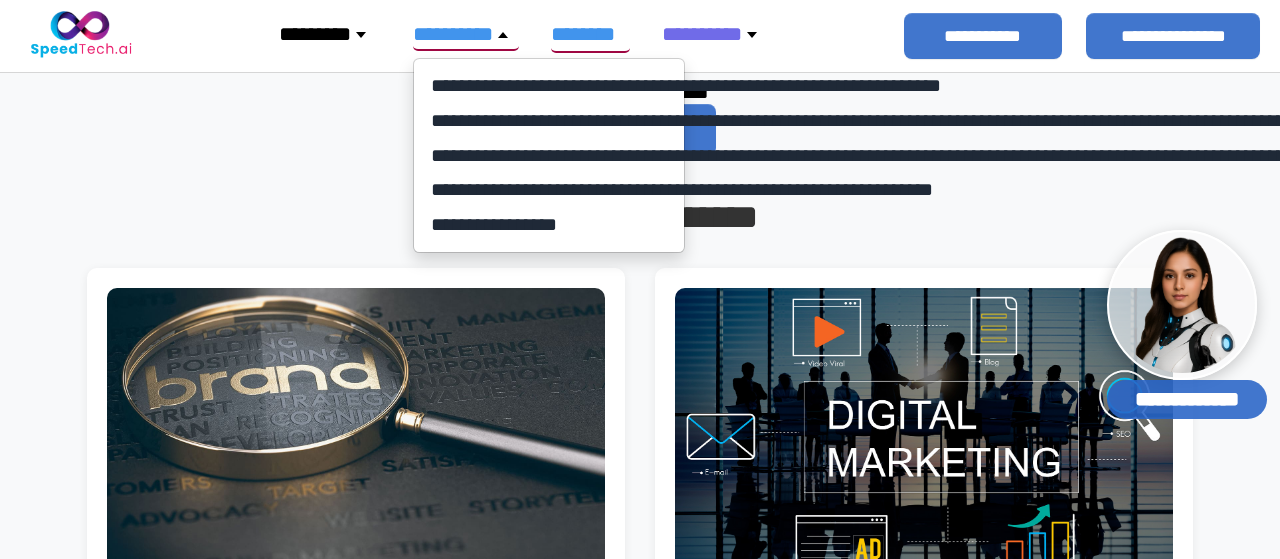 click on "*********" at bounding box center (330, 34) 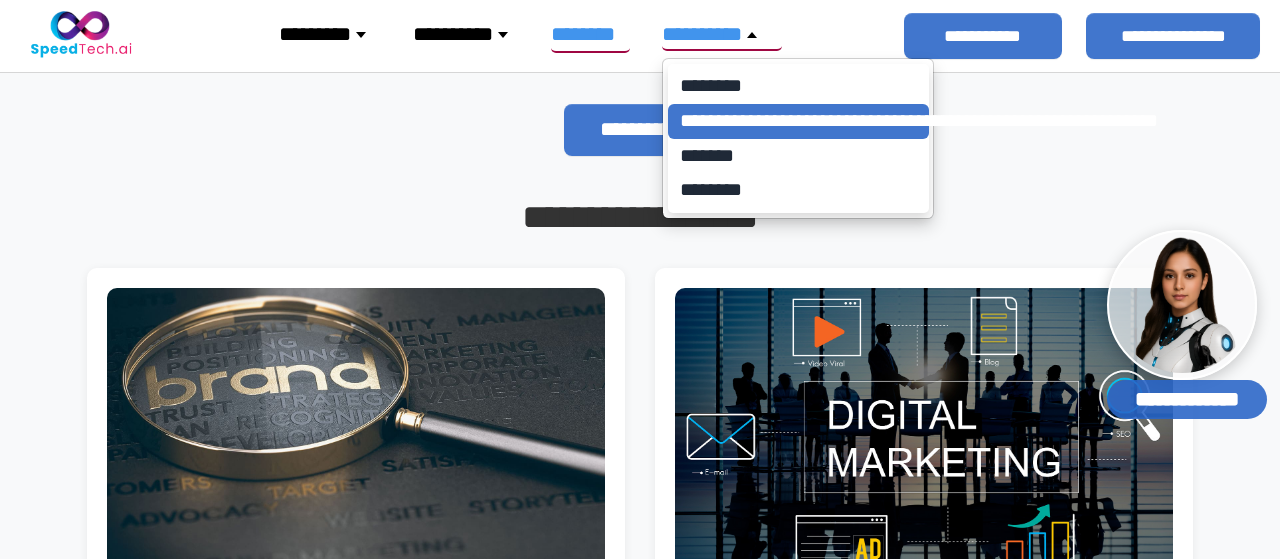 click on "**********" at bounding box center [798, 121] 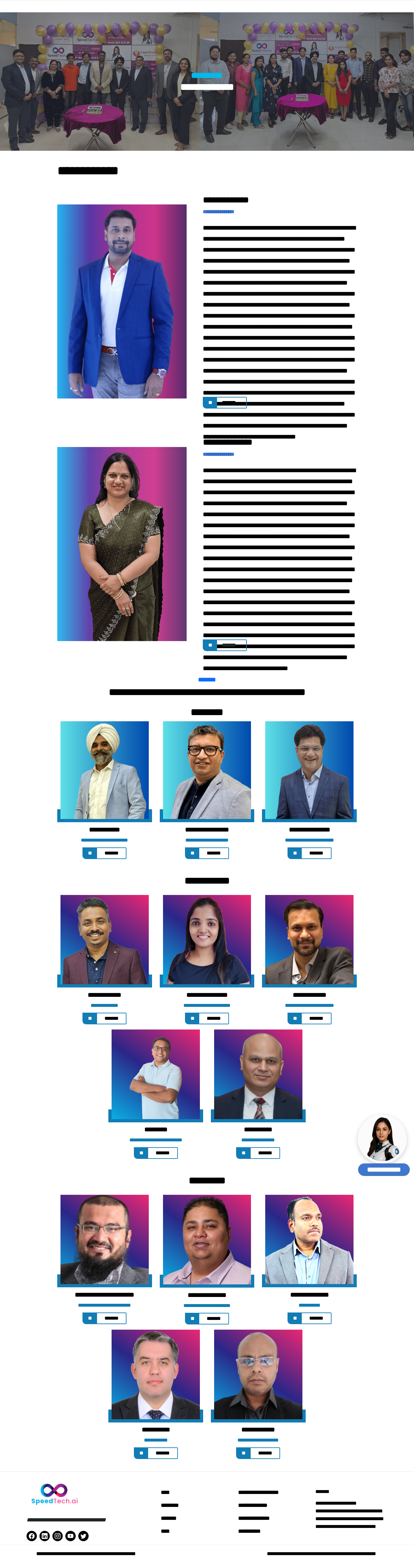 scroll, scrollTop: 841, scrollLeft: 0, axis: vertical 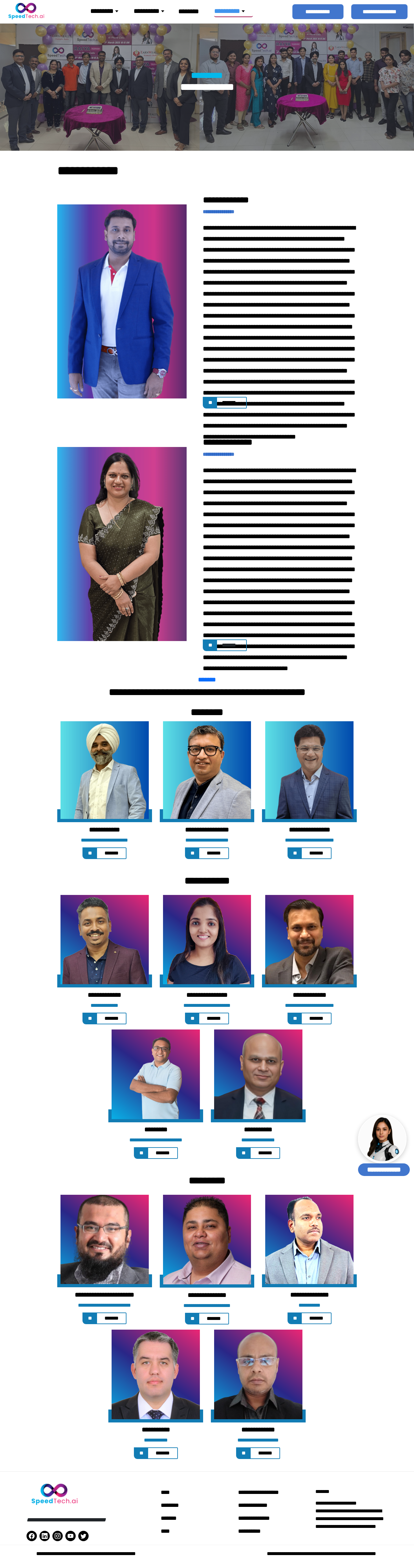 click at bounding box center [26, 12] 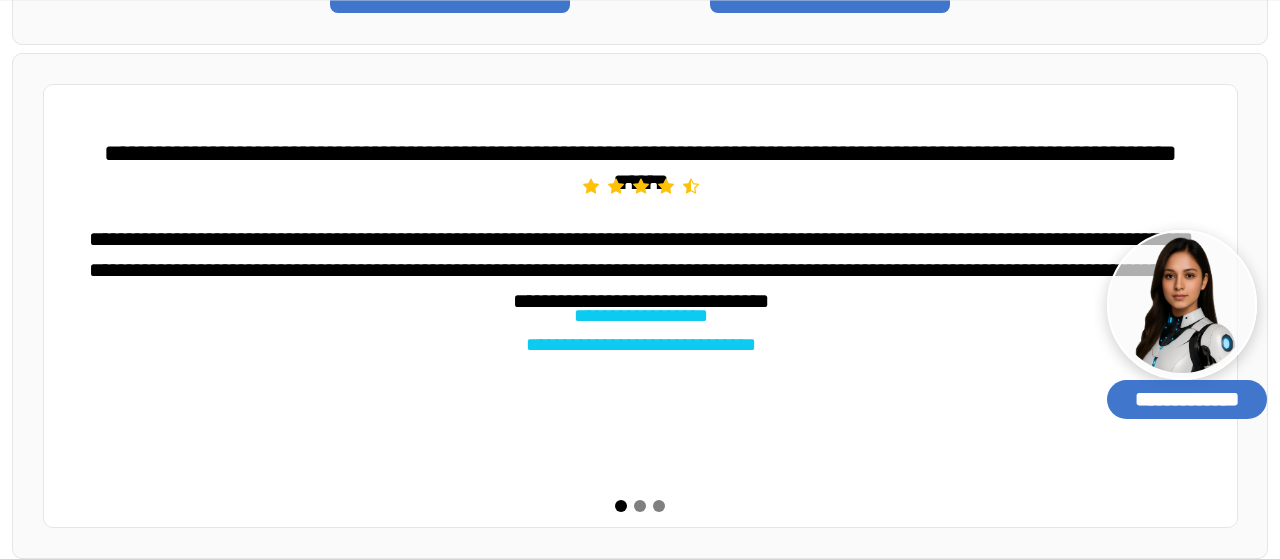scroll, scrollTop: 2593, scrollLeft: 0, axis: vertical 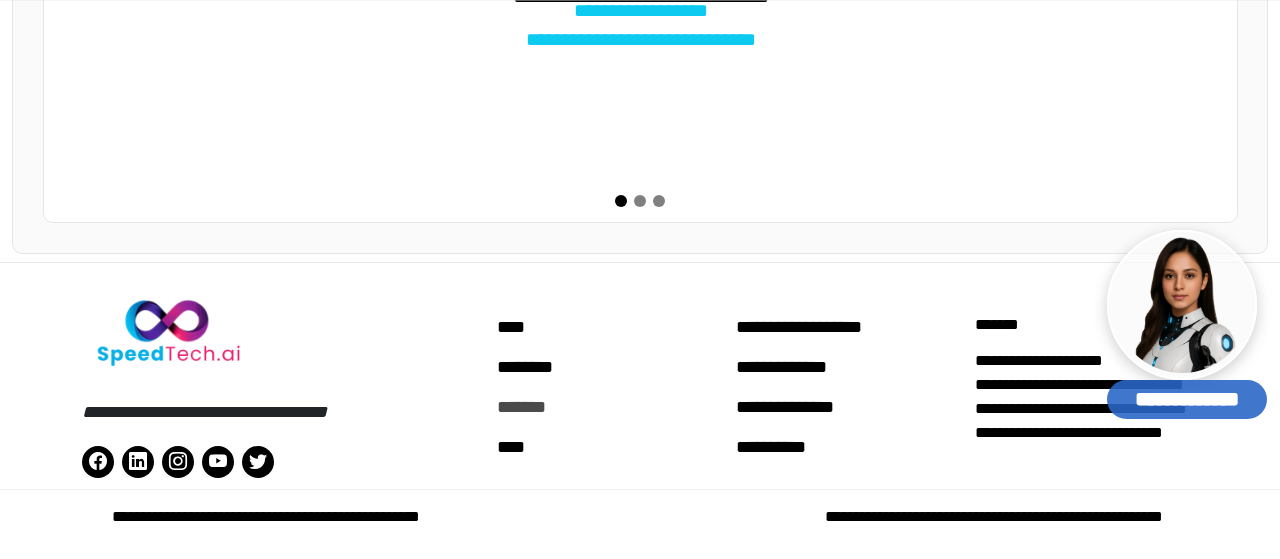 click on "*******" at bounding box center [608, 407] 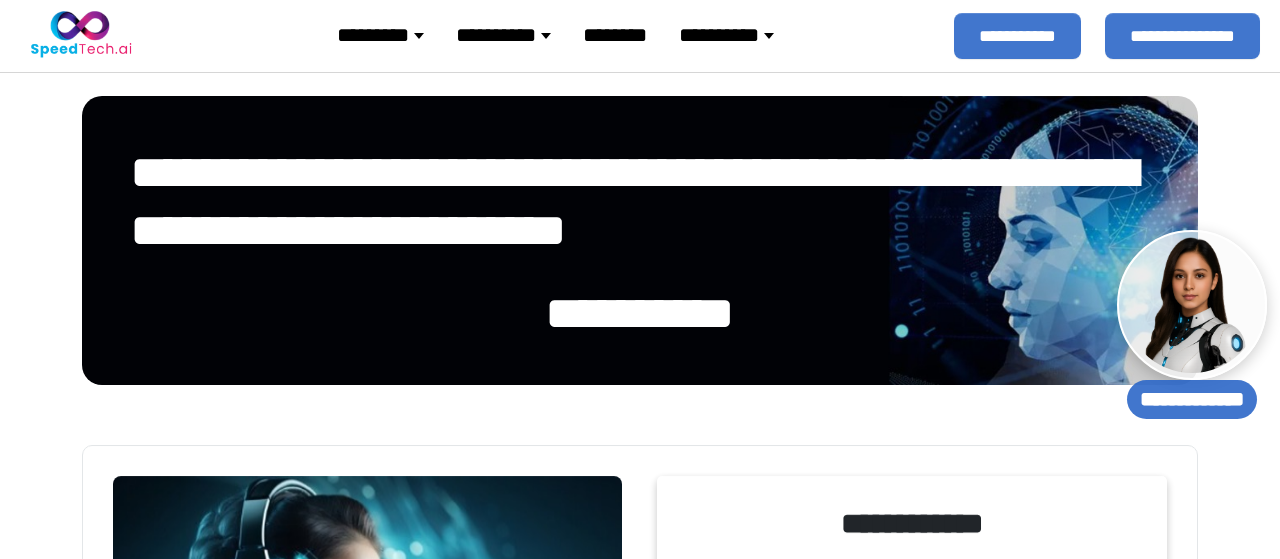 select 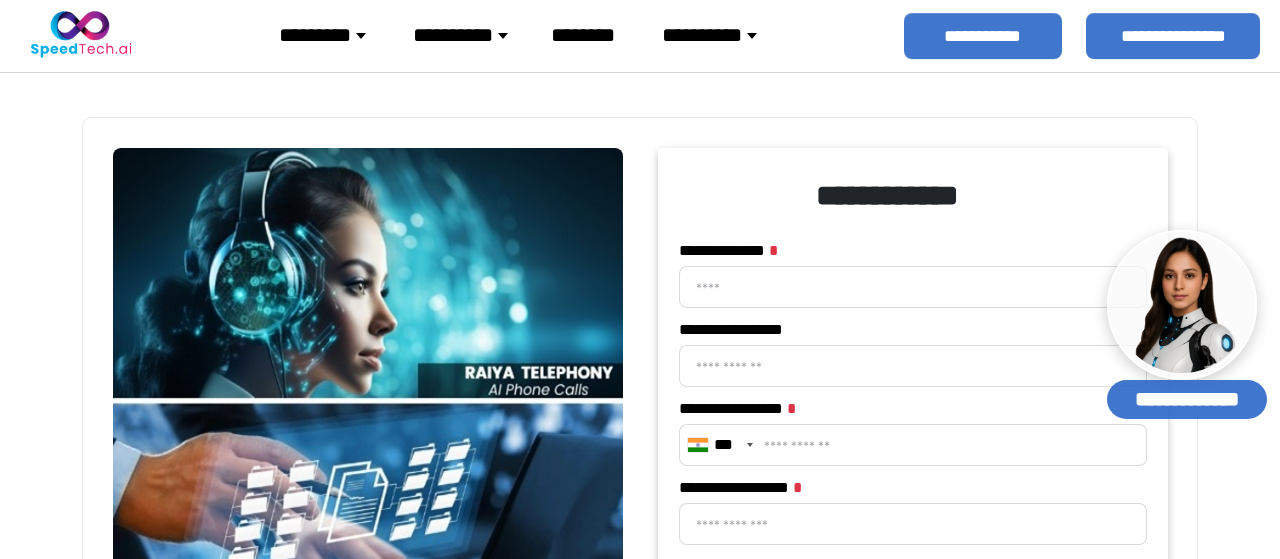 scroll, scrollTop: 0, scrollLeft: 0, axis: both 